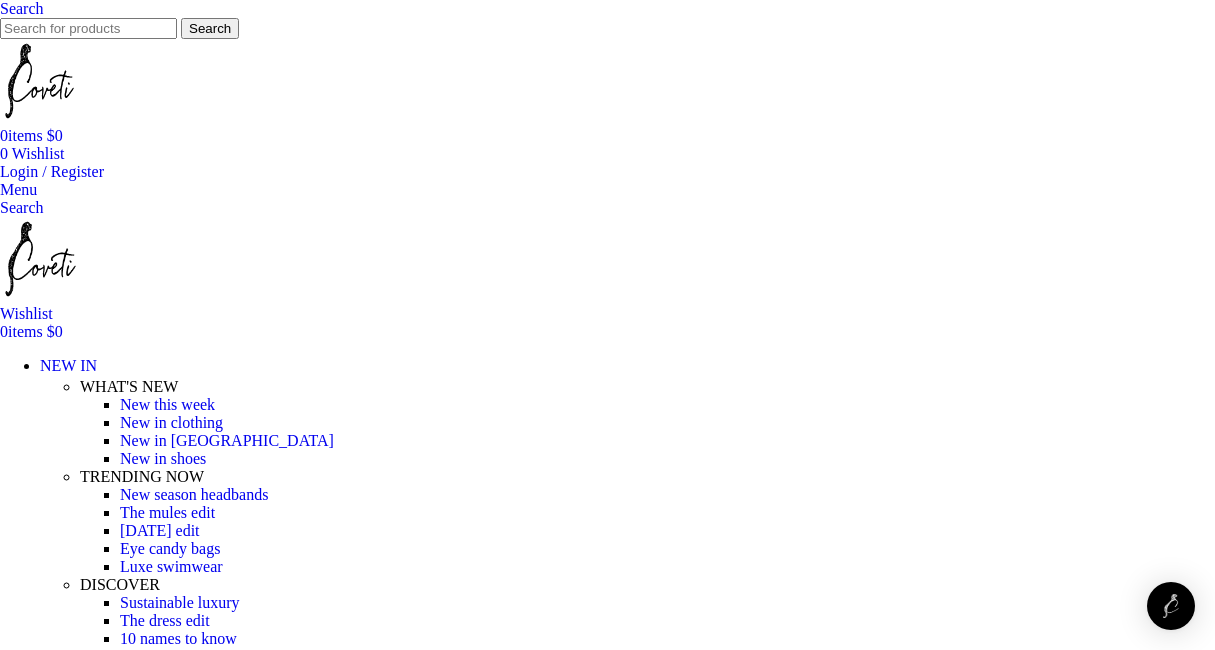 scroll, scrollTop: 2297, scrollLeft: 0, axis: vertical 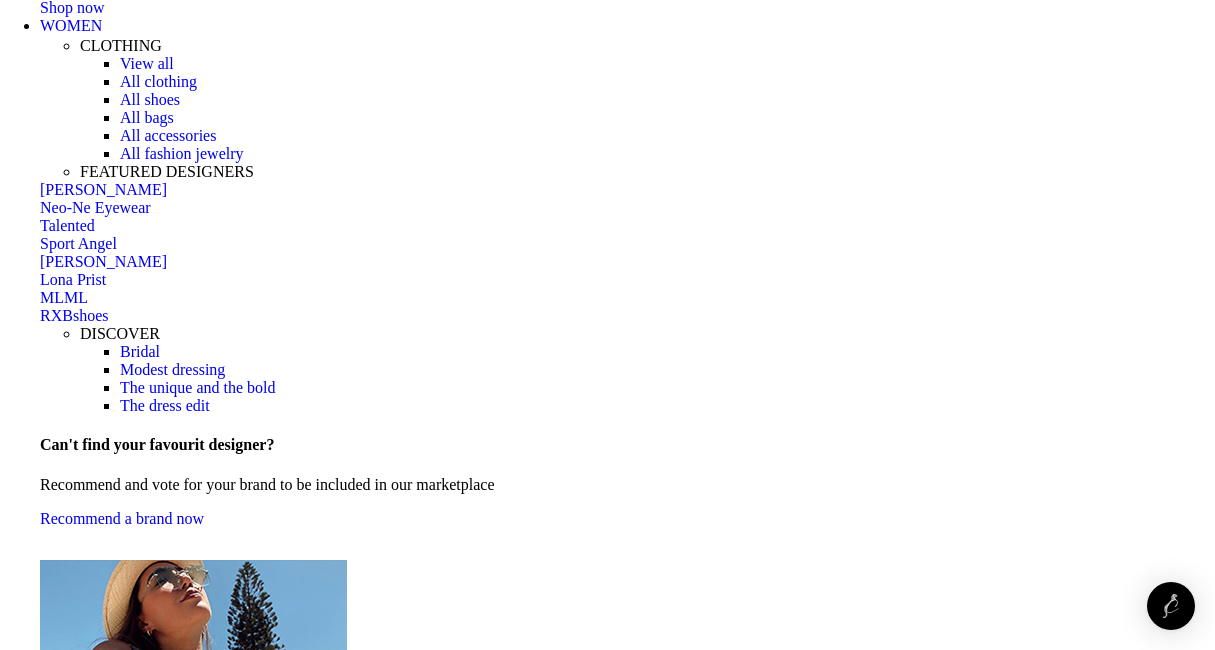 click on "3.  Красное платье  и  кроссовки . Красное платье — отличный способ добавить немного женственности в повседневный образ.   Сочетайте его с белыми кроссовками, чтобы создать весёлый спортивный образ." at bounding box center (607, 21065) 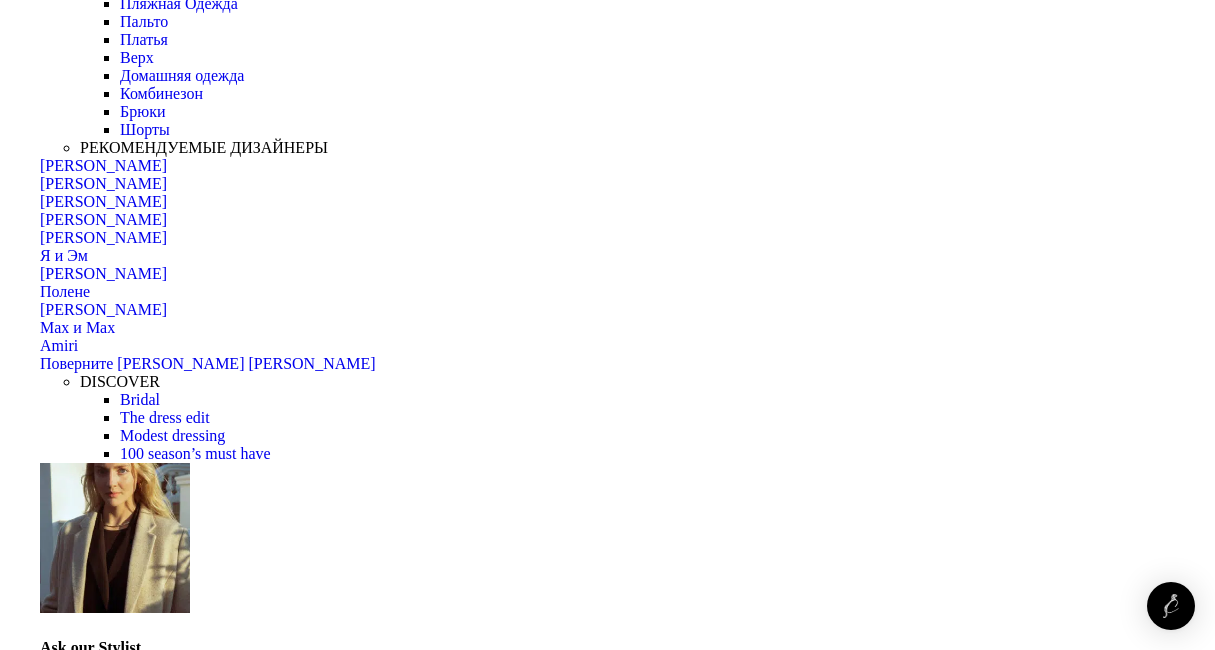 scroll, scrollTop: 6464, scrollLeft: 0, axis: vertical 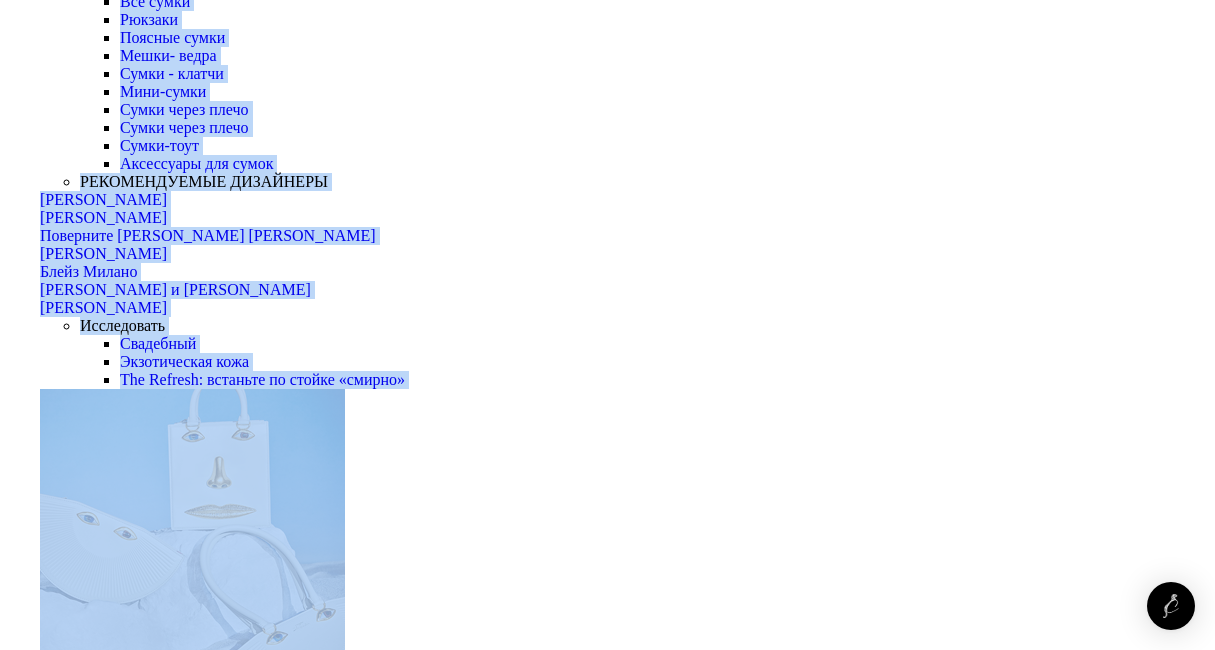 drag, startPoint x: 13, startPoint y: 116, endPoint x: 204, endPoint y: 120, distance: 191.04189 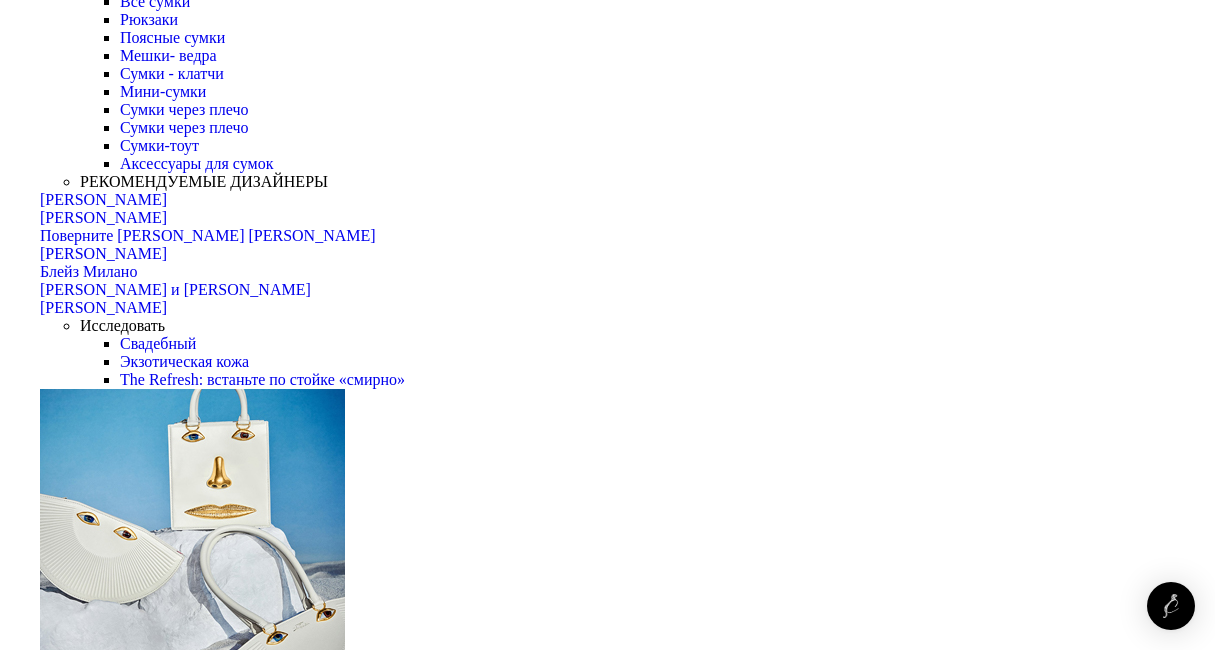 click on "Плиссированное платье" at bounding box center (607, 21142) 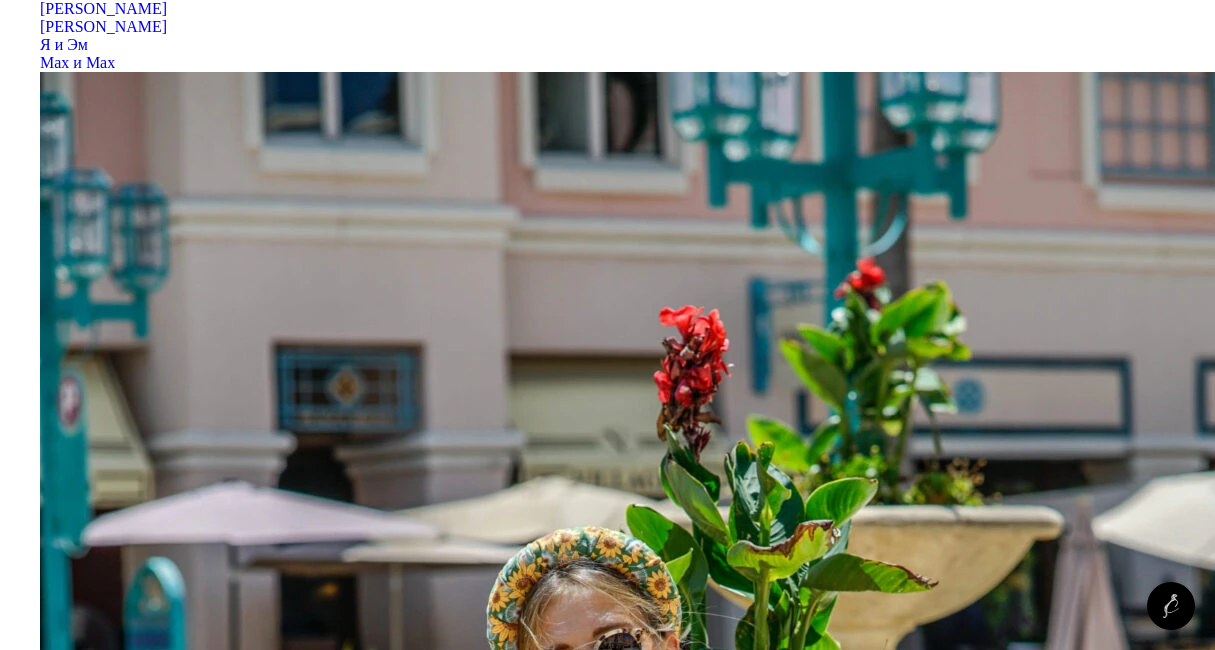 scroll, scrollTop: 10500, scrollLeft: 0, axis: vertical 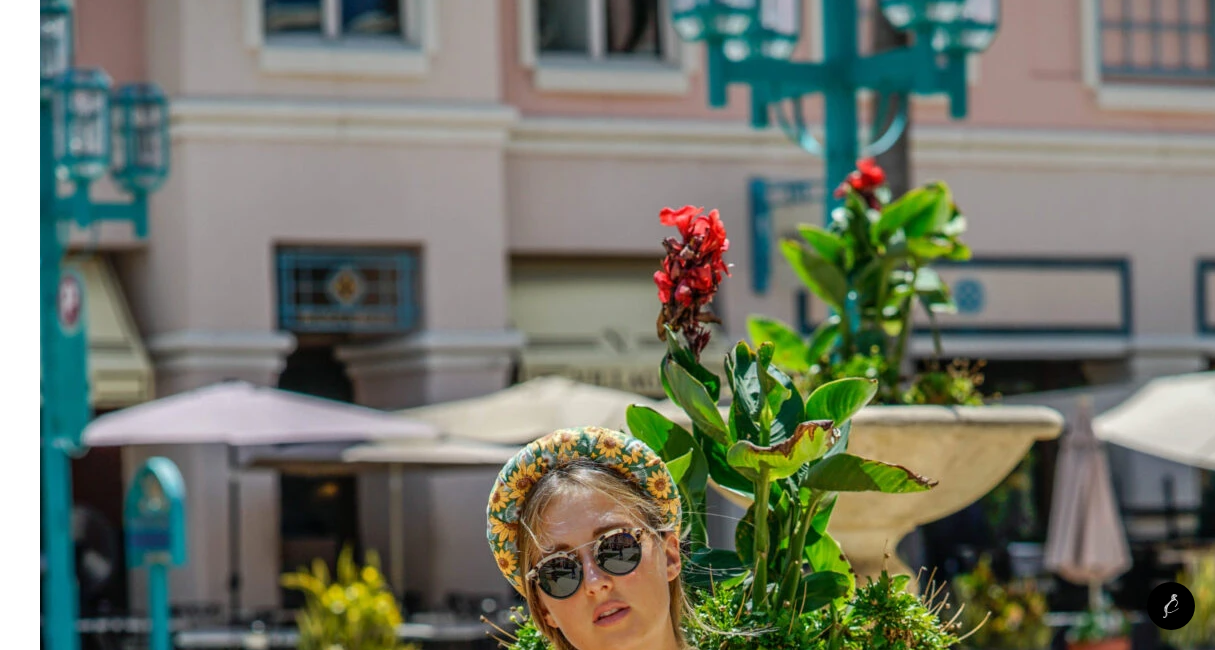 drag, startPoint x: 1182, startPoint y: 138, endPoint x: 1200, endPoint y: 163, distance: 30.805843 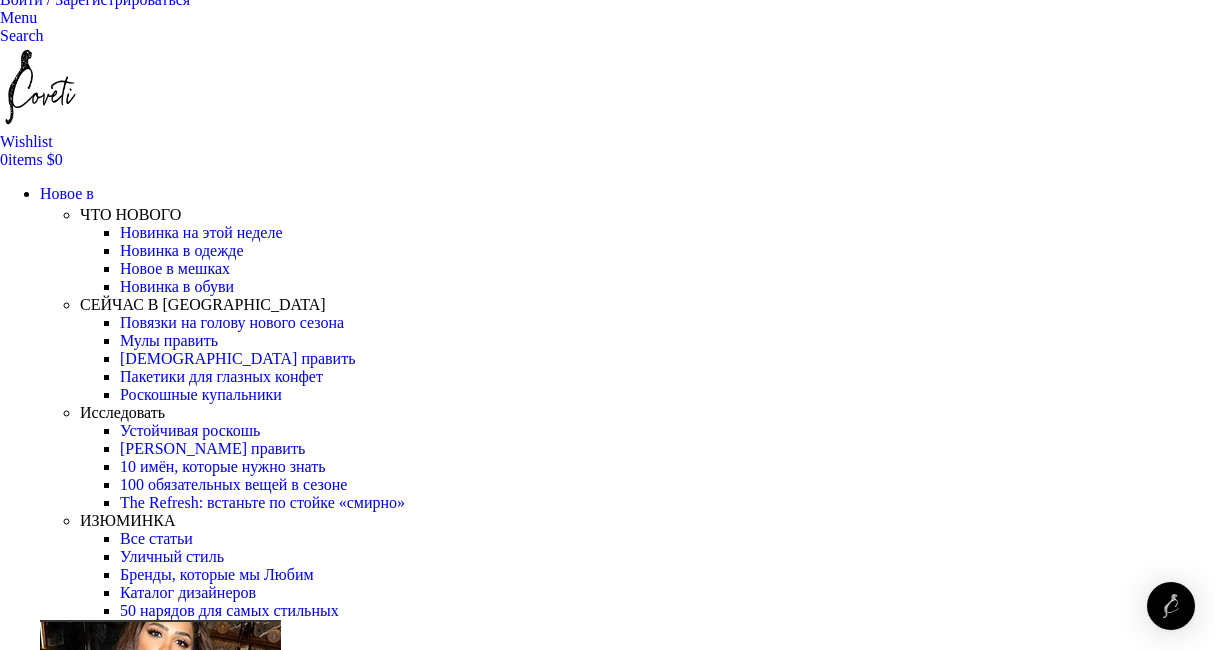 scroll, scrollTop: 0, scrollLeft: 0, axis: both 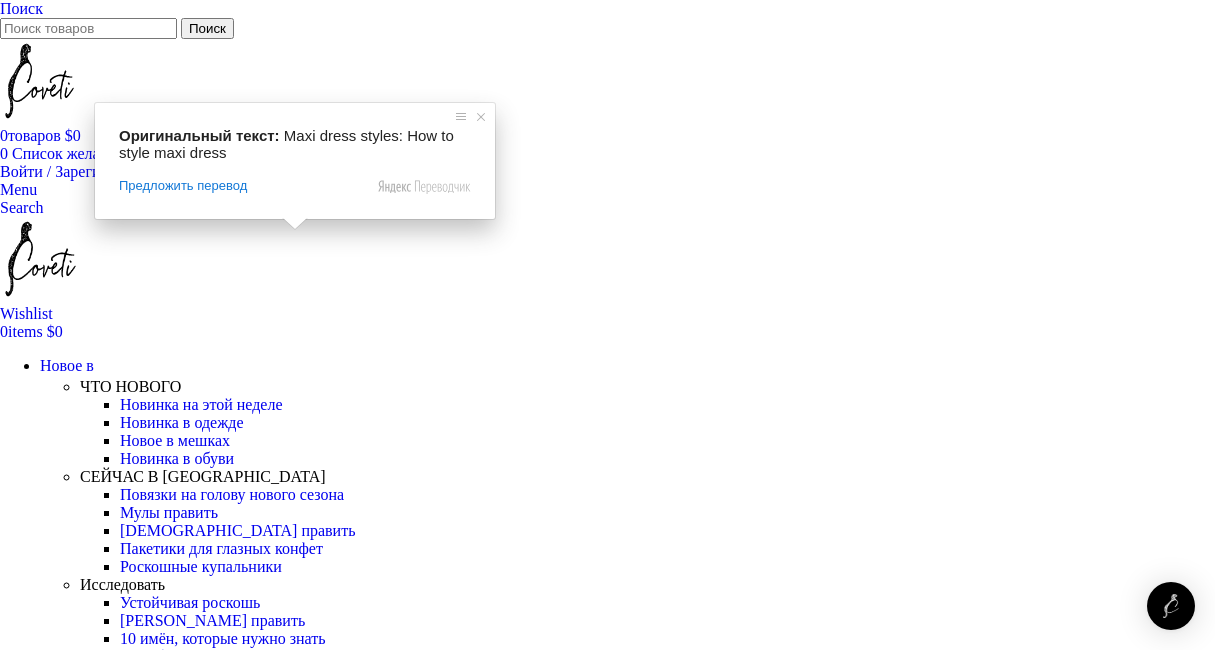 drag, startPoint x: 297, startPoint y: 249, endPoint x: 938, endPoint y: 246, distance: 641.007 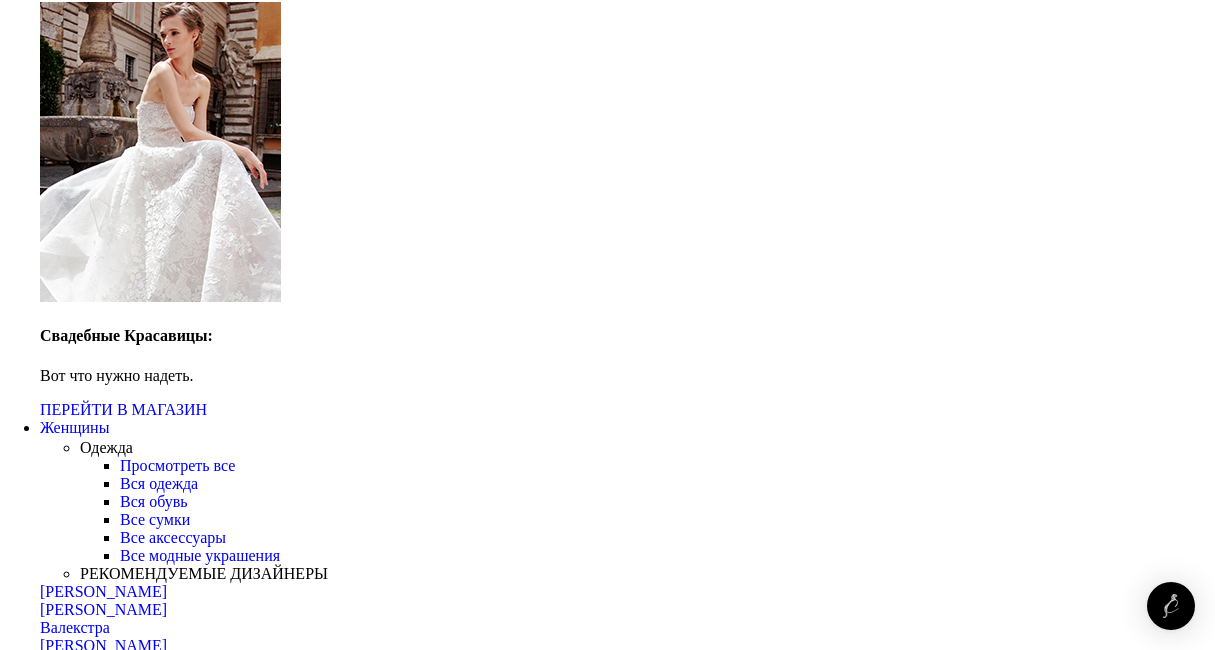 scroll, scrollTop: 2100, scrollLeft: 0, axis: vertical 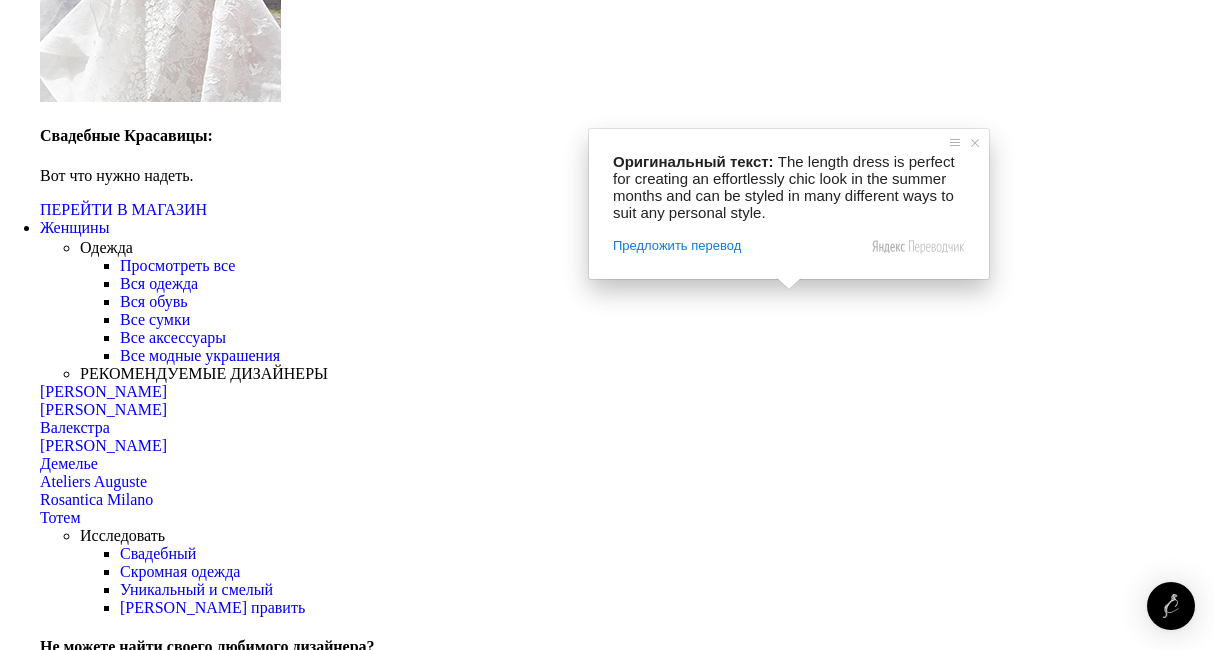 drag, startPoint x: 16, startPoint y: 97, endPoint x: 1218, endPoint y: 99, distance: 1202.0017 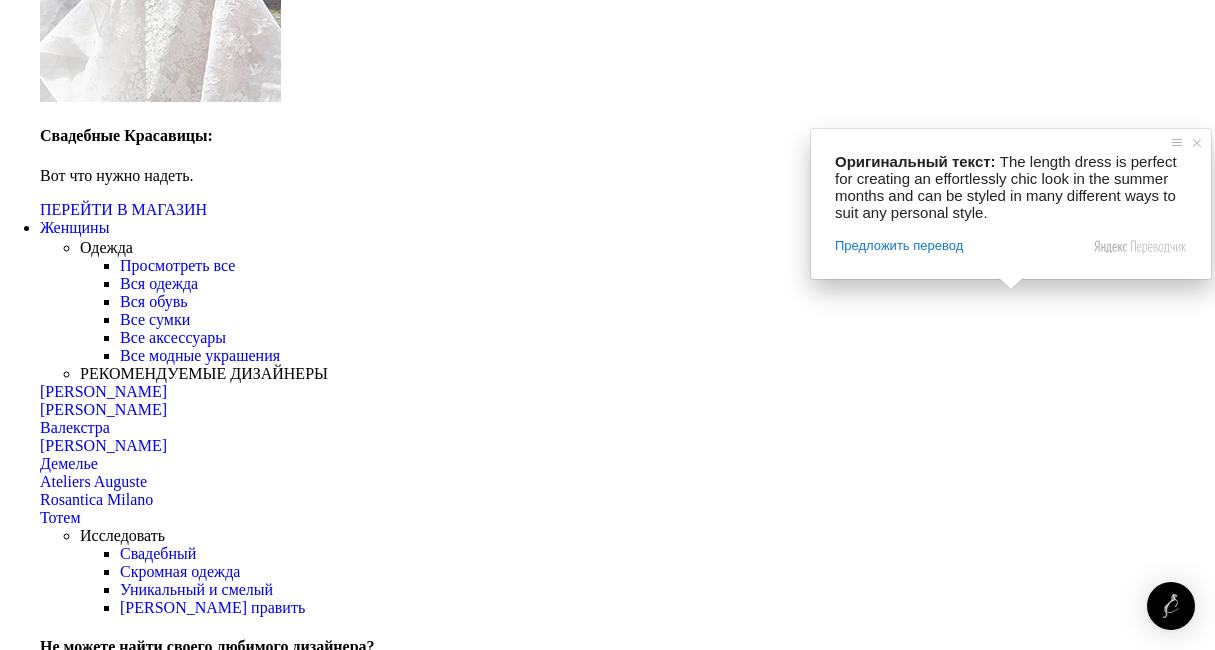 click on "Стили макси-платьев: как носить макси-платье" at bounding box center (607, 15855) 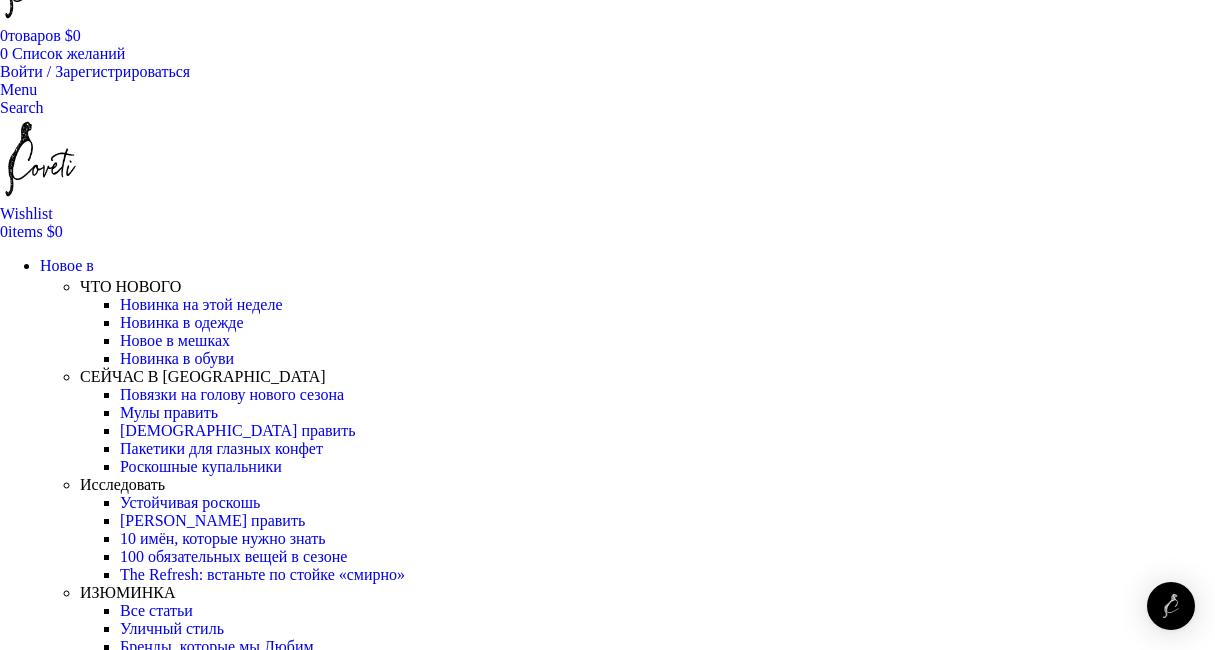 scroll, scrollTop: 0, scrollLeft: 0, axis: both 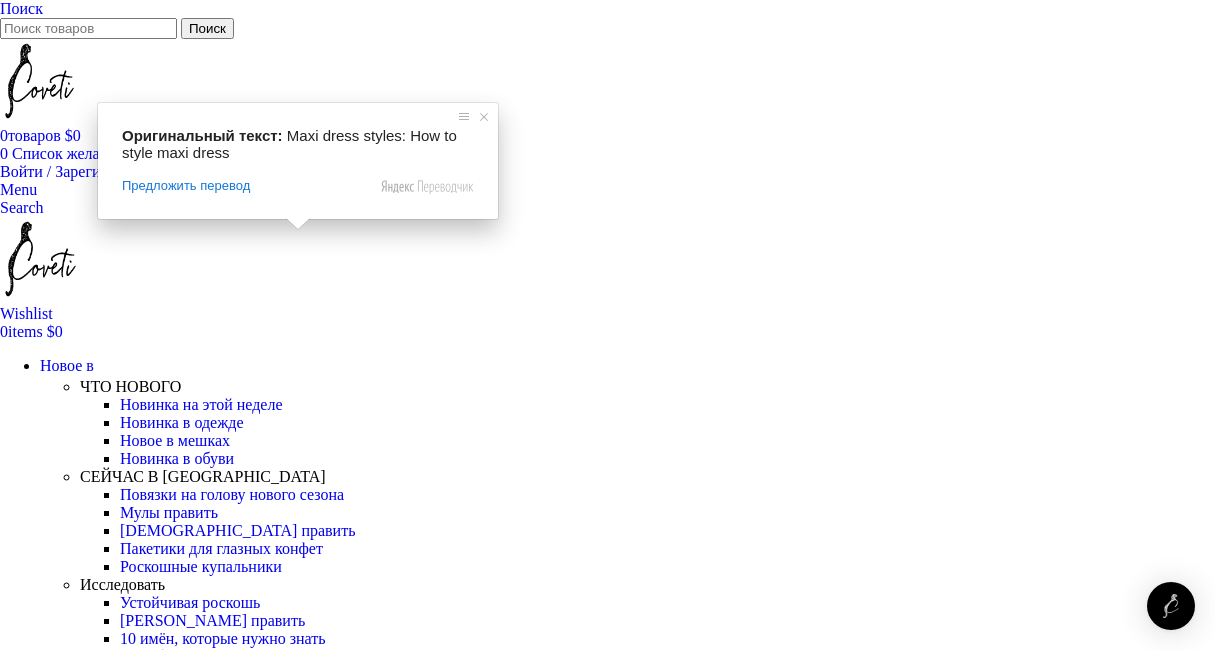 drag, startPoint x: 288, startPoint y: 243, endPoint x: 976, endPoint y: 224, distance: 688.2623 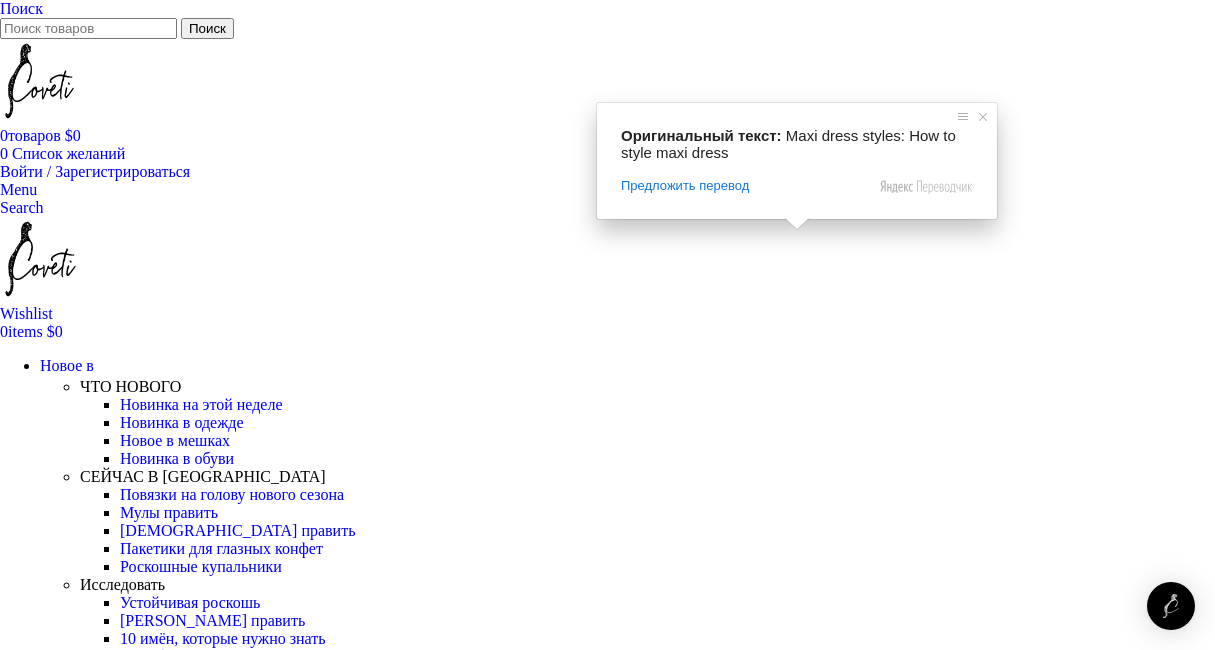 copy on "Стили макси-платьев: как носить макси-платье" 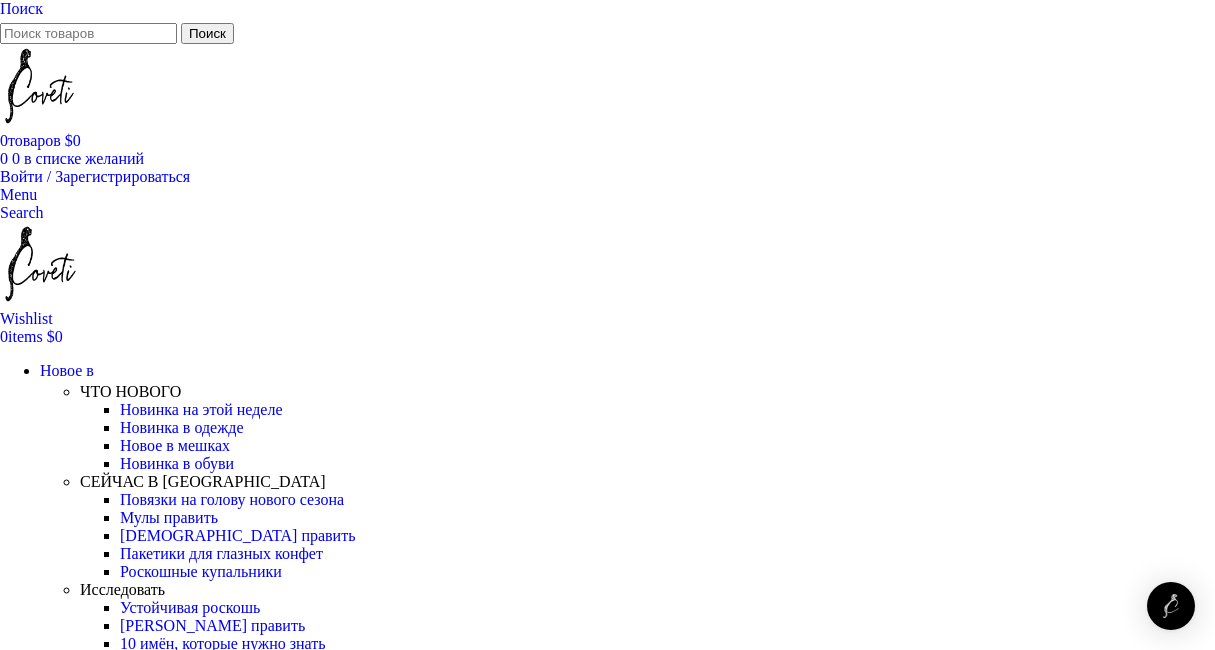 scroll, scrollTop: 800, scrollLeft: 0, axis: vertical 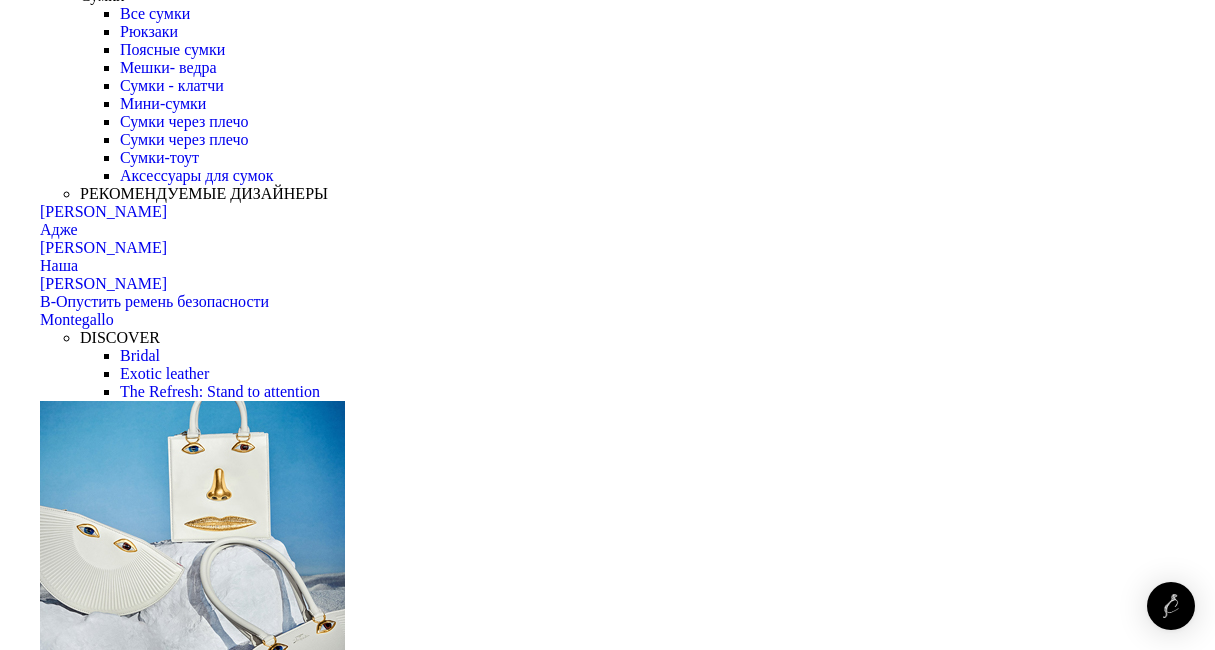 click on "Модные Тенденции
Что надеть на Неделю моды в Копенгагене
Автор публикации
Лаура Джейк
March 26, 2023
10 августа 2021 года
Что надеть на Неделю моды в Копенгагене — это общественное мероприятие, открытое для всех, кто интересуется миром моды.  Его цель — объединить людей и продемонстрировать моду как форму самовыражения и устойчивого развития, что делает его идеальным как для участников, так и для посетителей." at bounding box center (607, 48921) 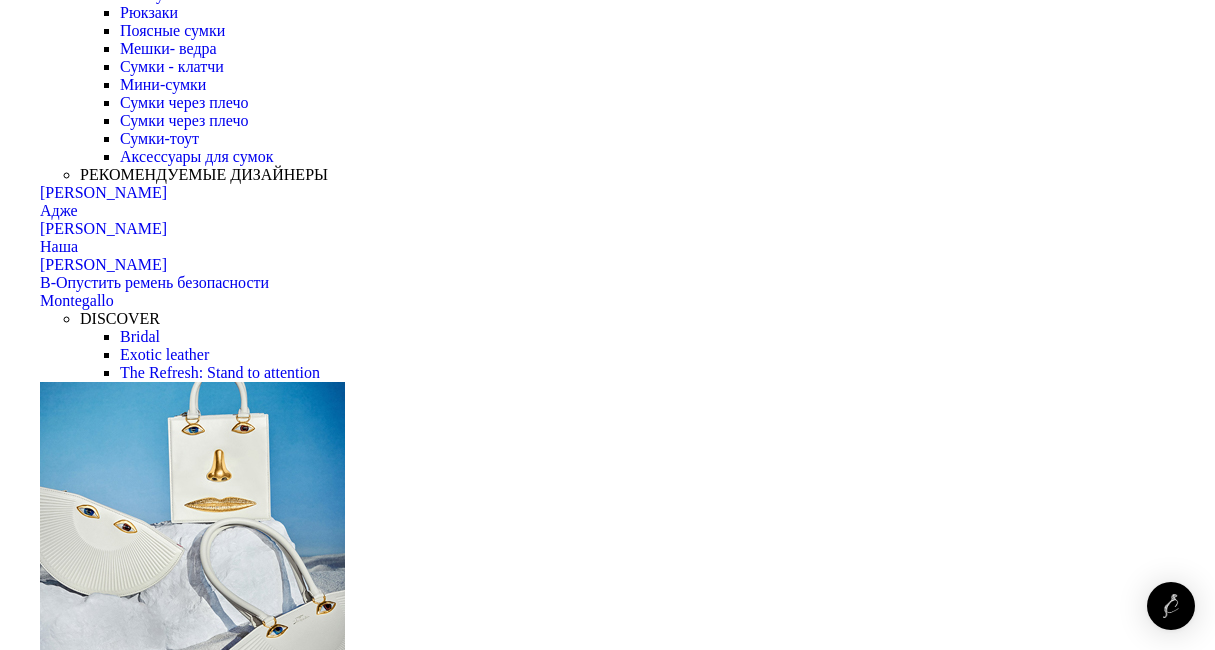click on "Back to list" at bounding box center (36, 91360) 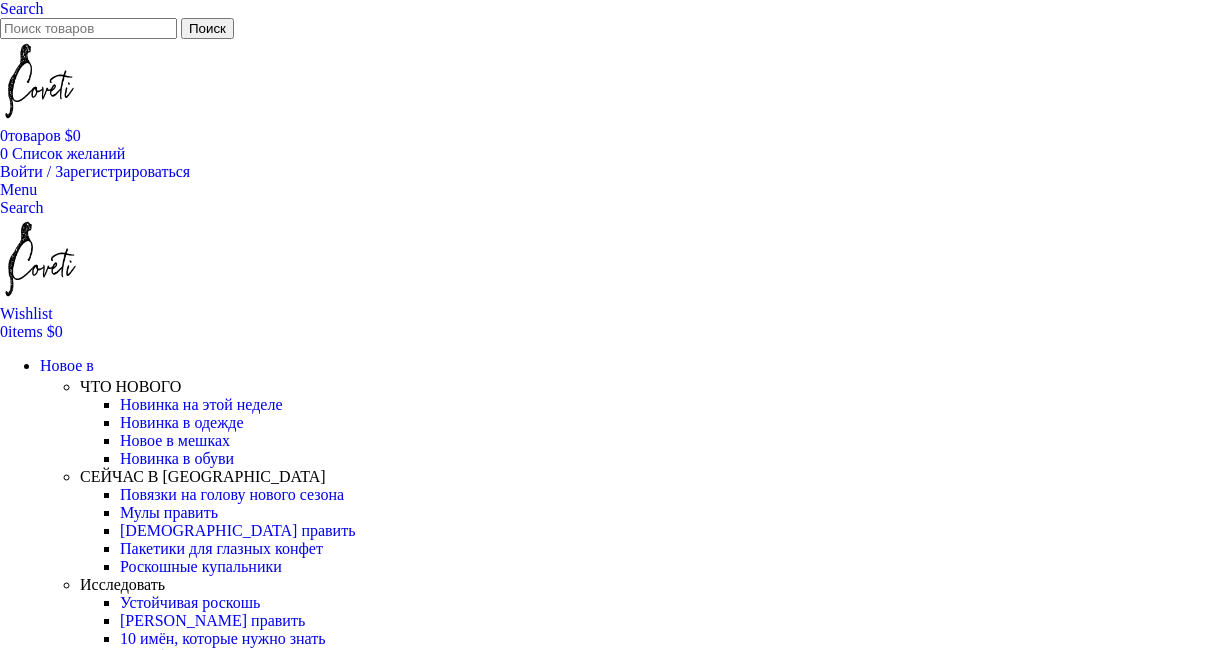 scroll, scrollTop: 100, scrollLeft: 0, axis: vertical 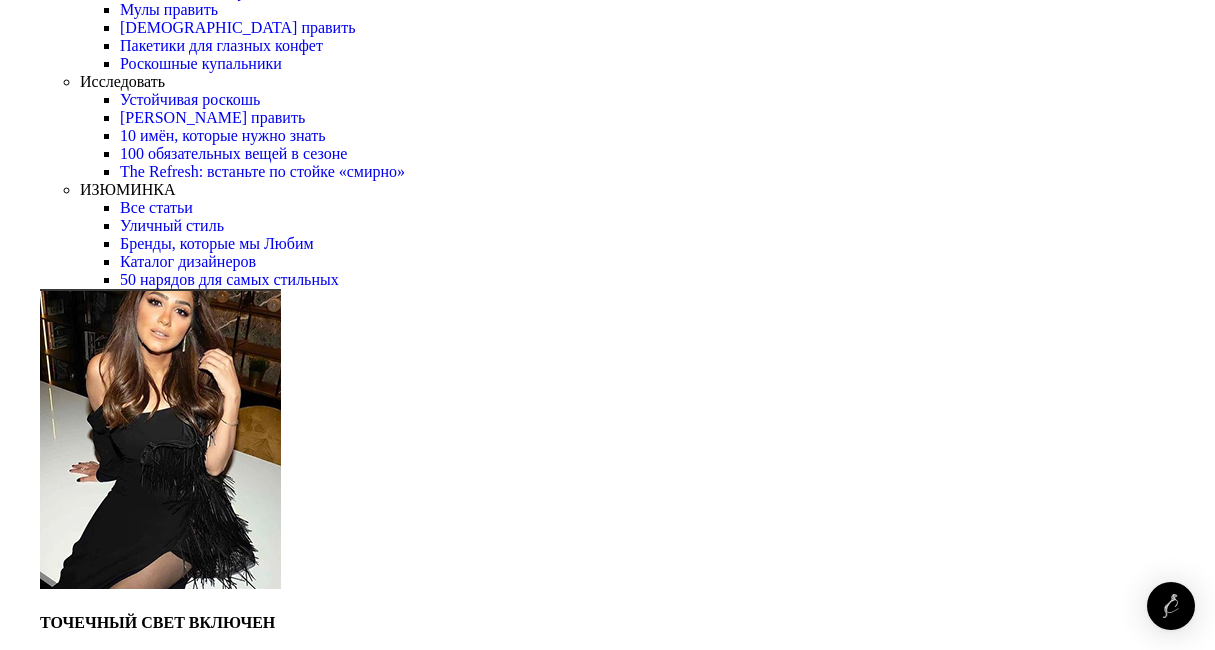 click on "Модные Тенденции
Что надеть на Неделю моды в Копенгагене
Автор публикации
Лаура Джейк
March 26, 2023
10 августа 2021 года" at bounding box center (607, 15716) 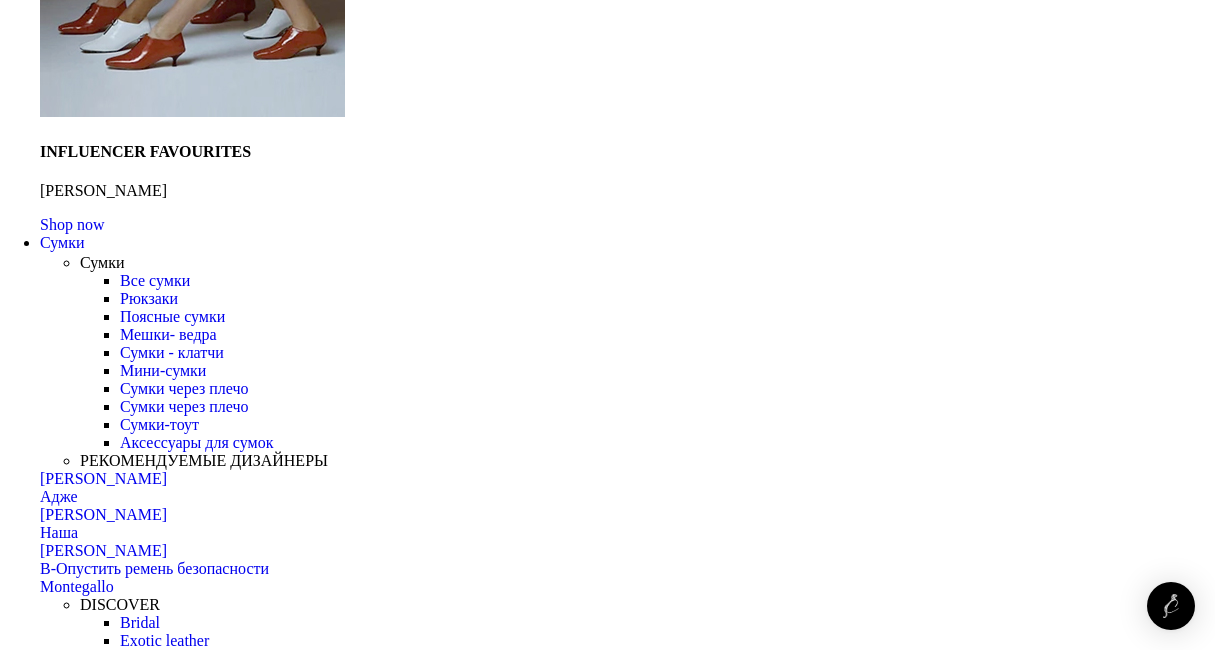 scroll, scrollTop: 9203, scrollLeft: 0, axis: vertical 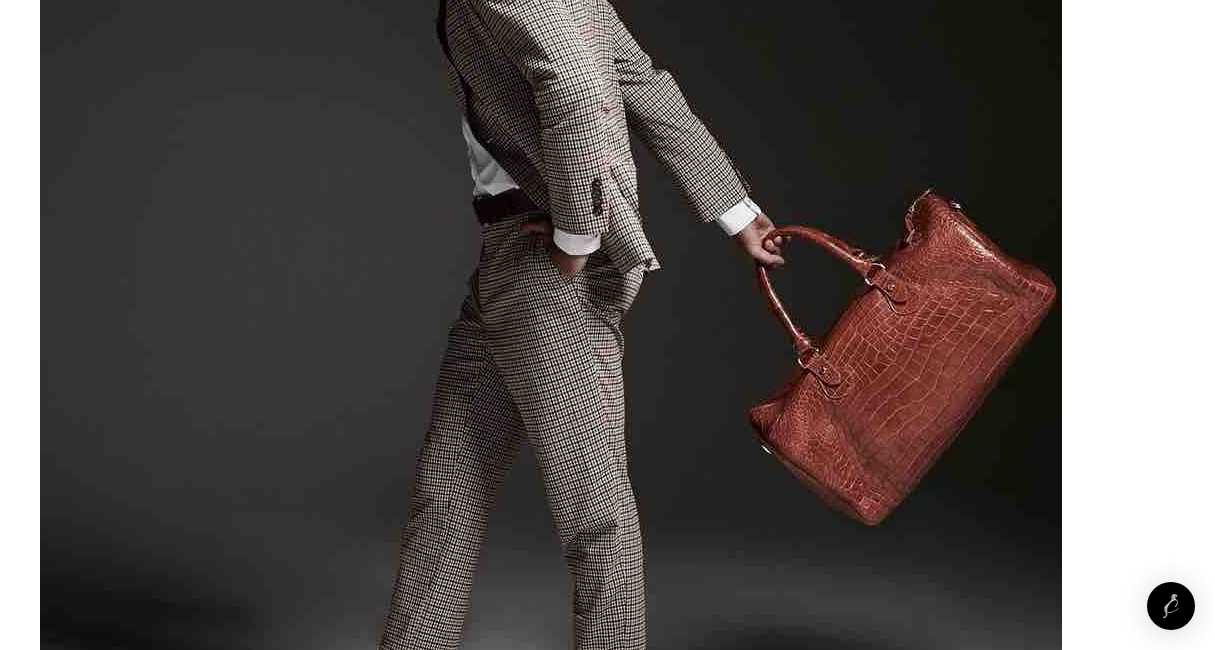 drag, startPoint x: 97, startPoint y: 425, endPoint x: 1121, endPoint y: 482, distance: 1025.5852 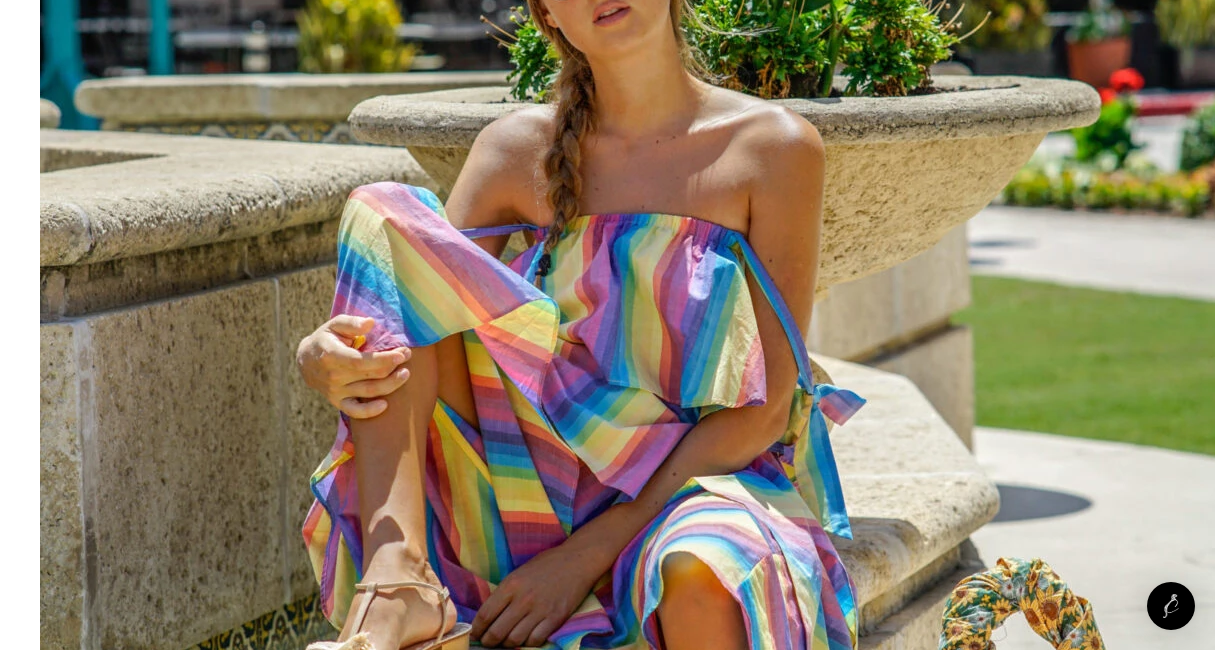 scroll, scrollTop: 11200, scrollLeft: 0, axis: vertical 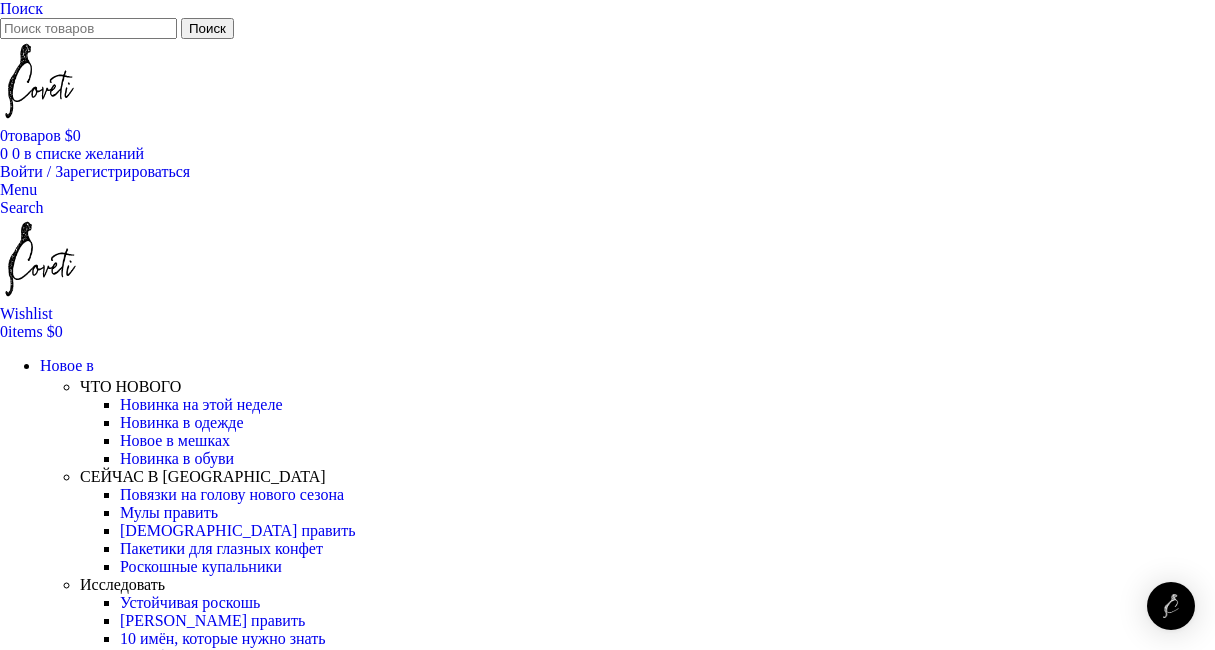drag, startPoint x: 0, startPoint y: 0, endPoint x: 290, endPoint y: 254, distance: 385.50745 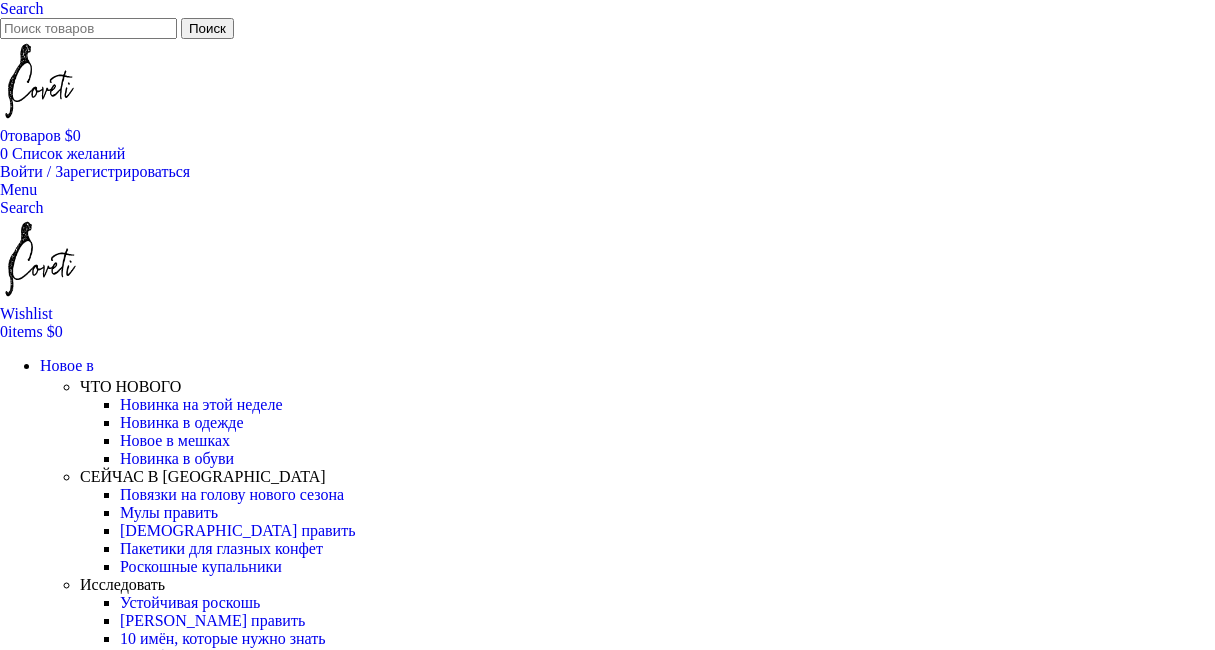 scroll, scrollTop: 0, scrollLeft: 0, axis: both 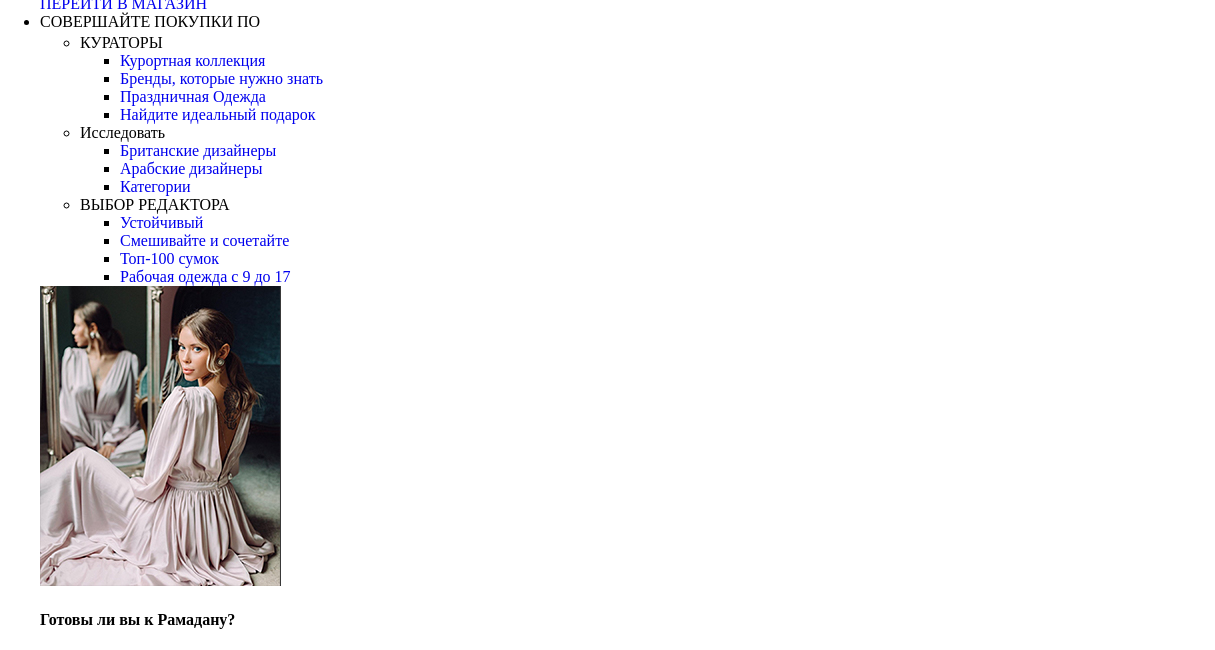 click at bounding box center (275, 17127) 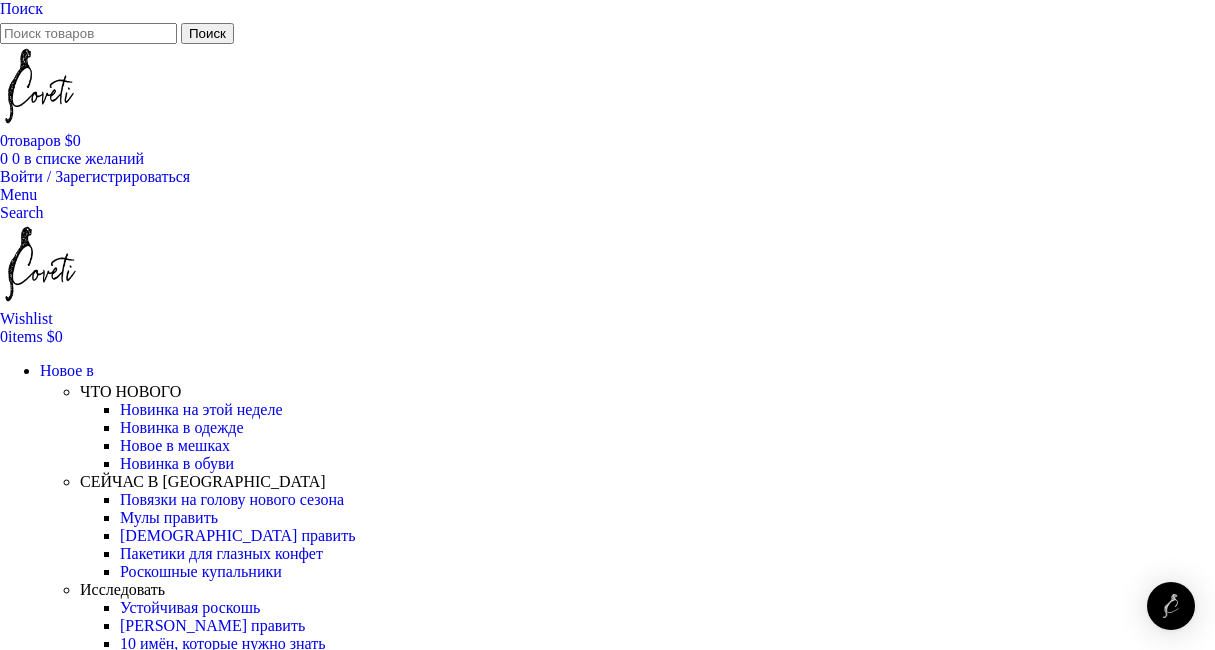 scroll, scrollTop: 200, scrollLeft: 0, axis: vertical 